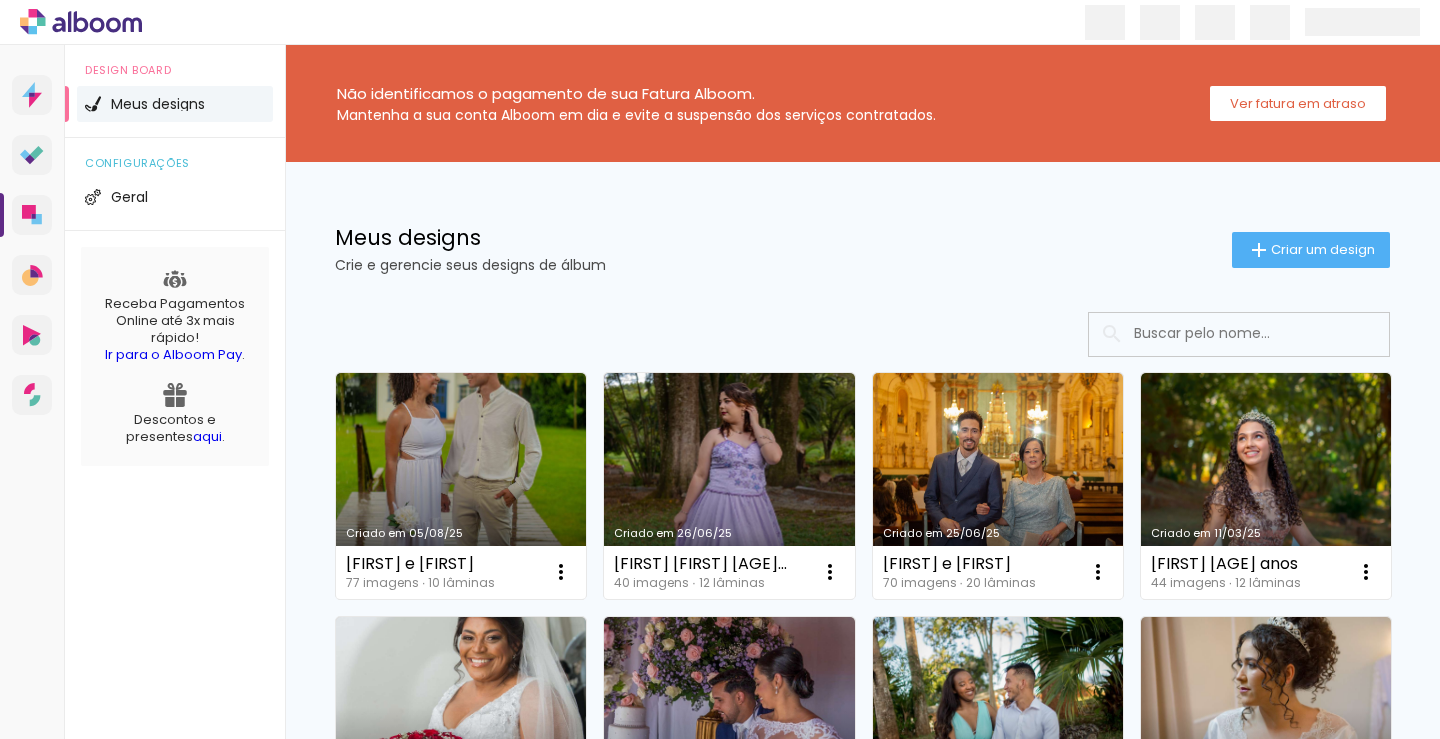 scroll, scrollTop: 0, scrollLeft: 0, axis: both 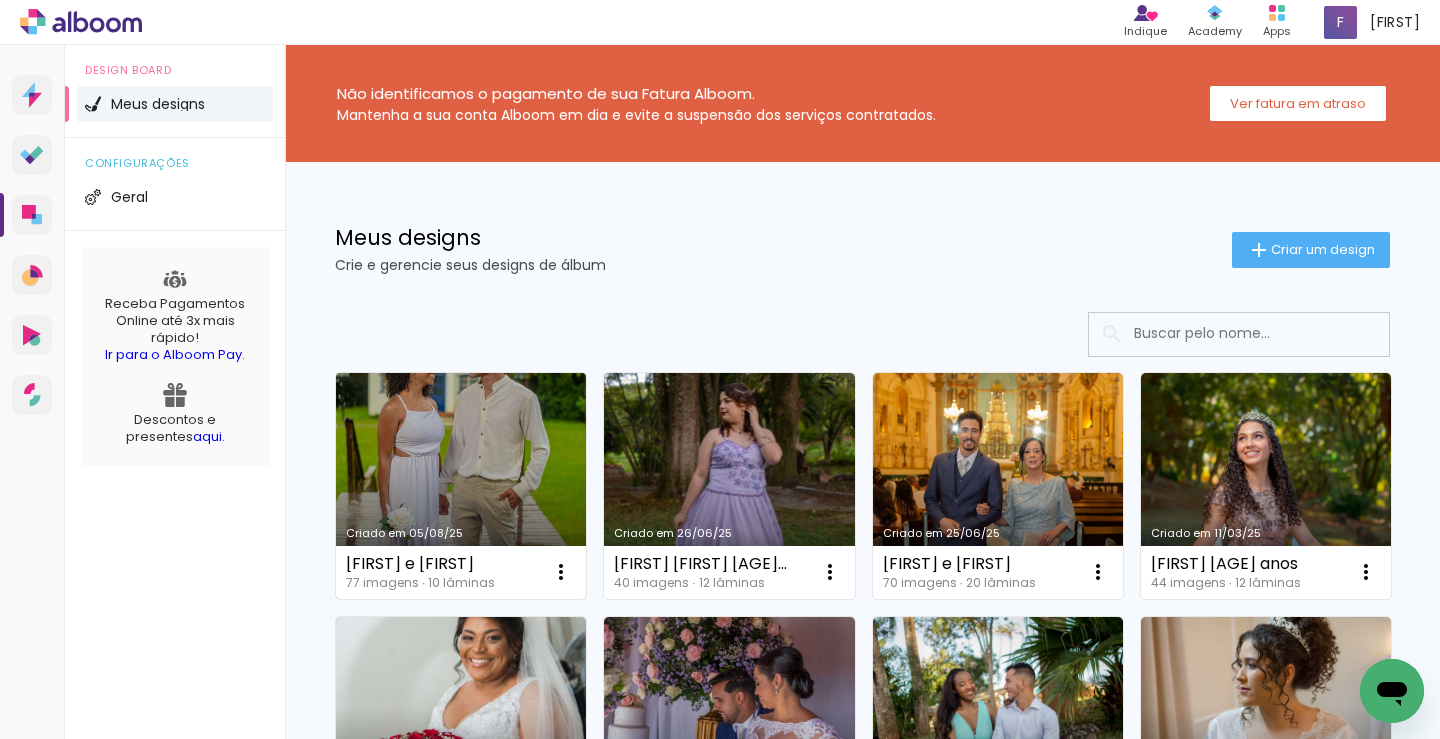 click on "Criado em 05/08/25" at bounding box center (461, 486) 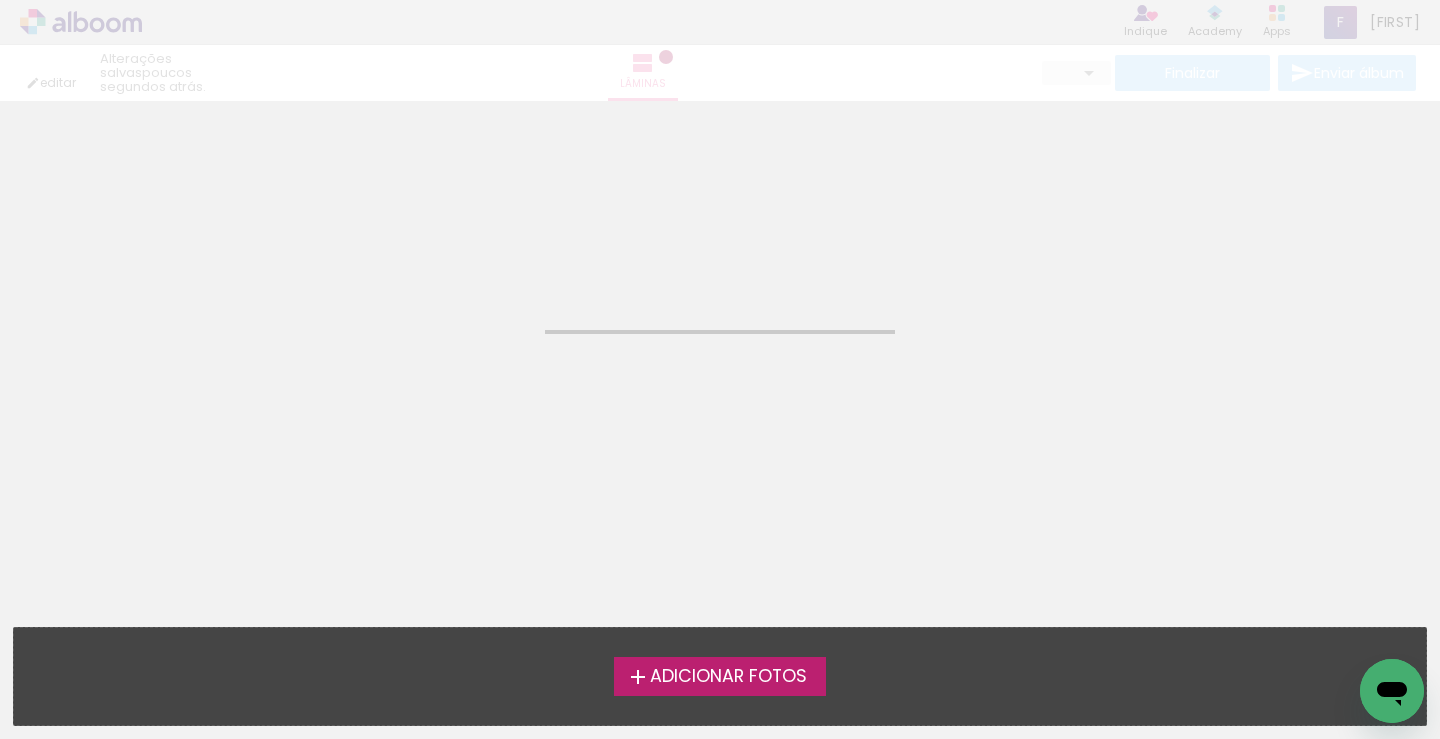 click on "Confirmar Cancelar" 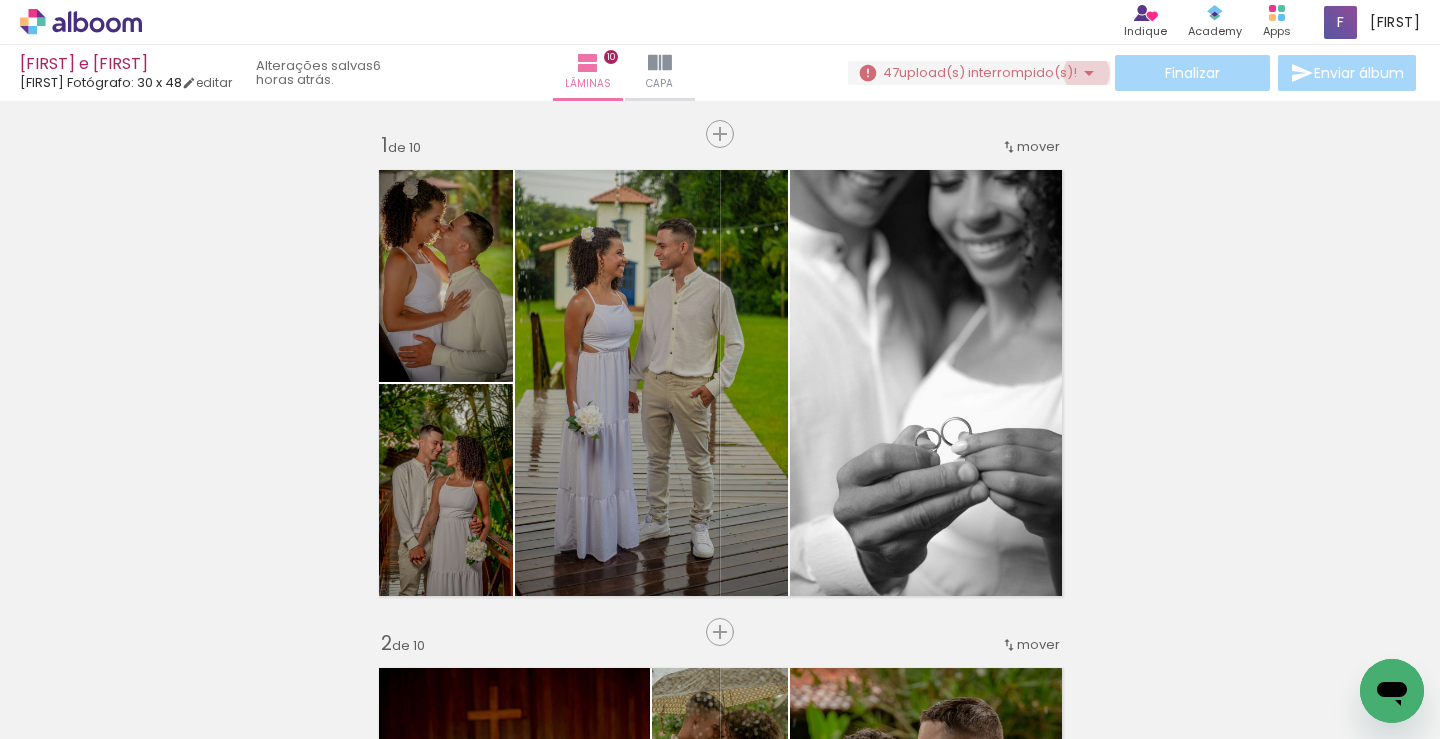 click at bounding box center [1089, 73] 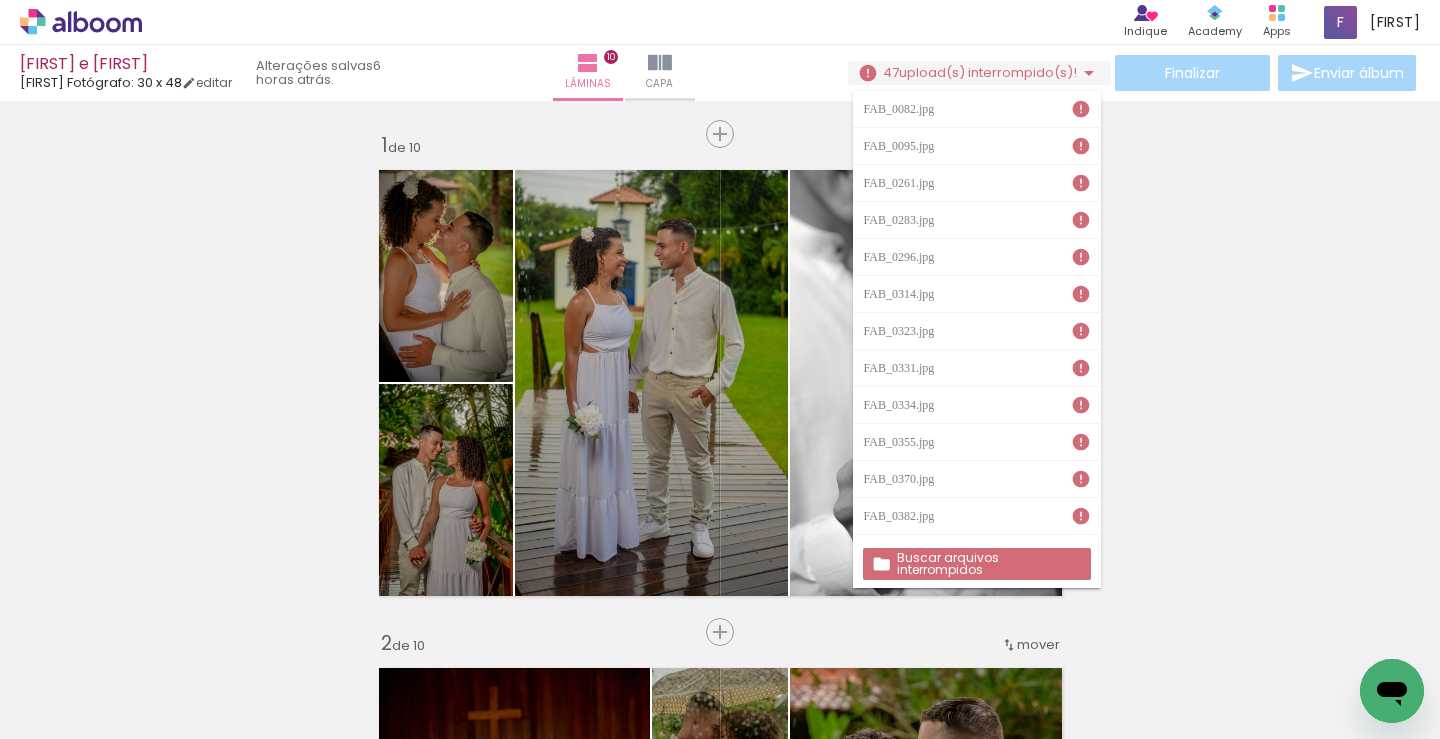 click on "Buscar arquivos interrompidos" at bounding box center (976, 564) 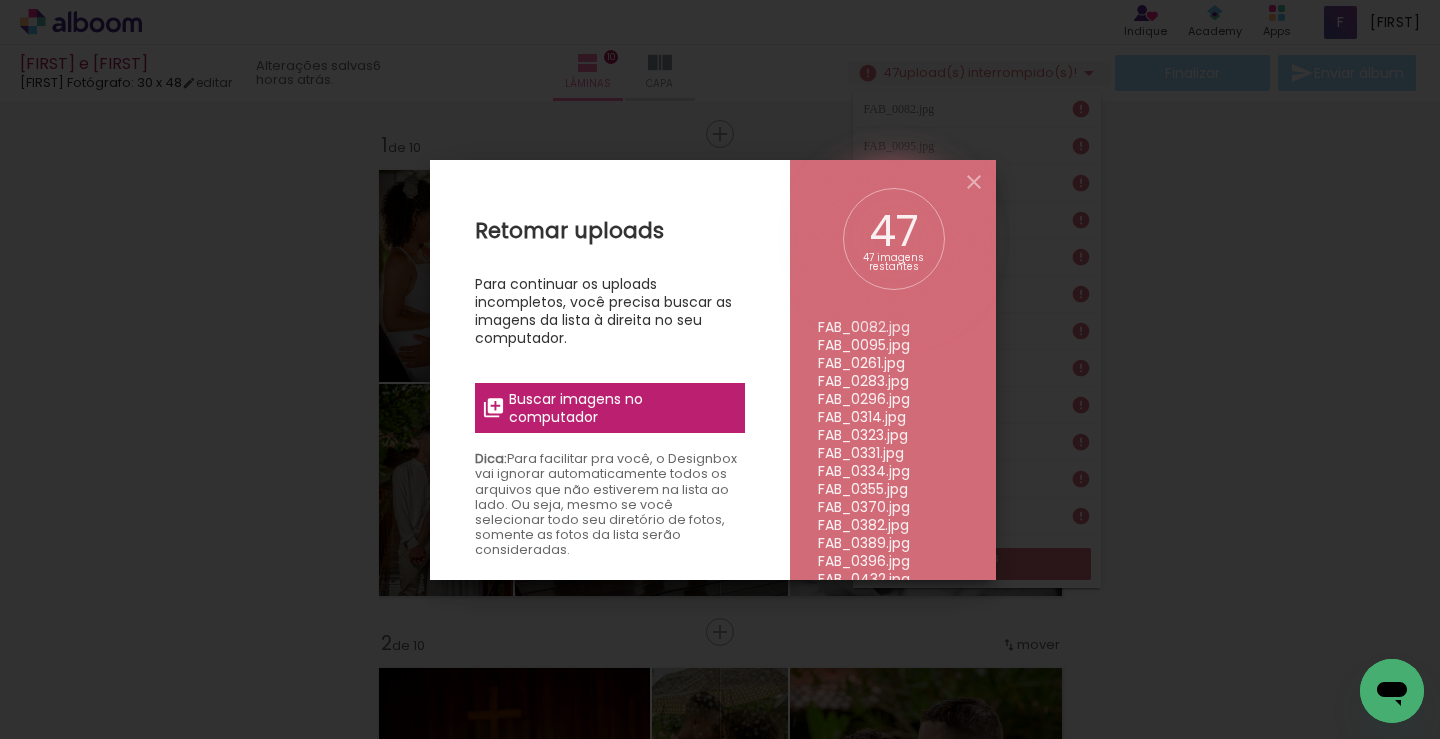 click on "Buscar imagens no computador" at bounding box center (620, 408) 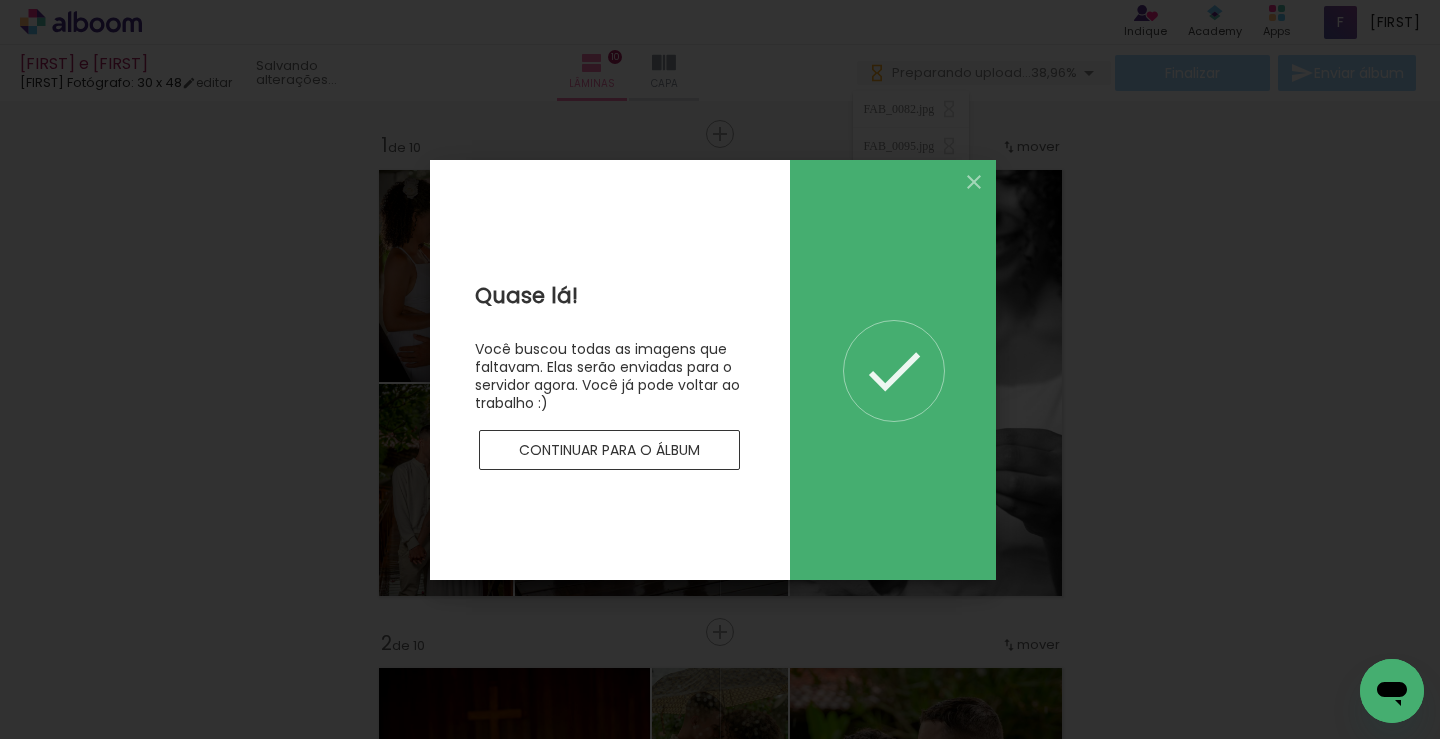 scroll, scrollTop: 0, scrollLeft: 0, axis: both 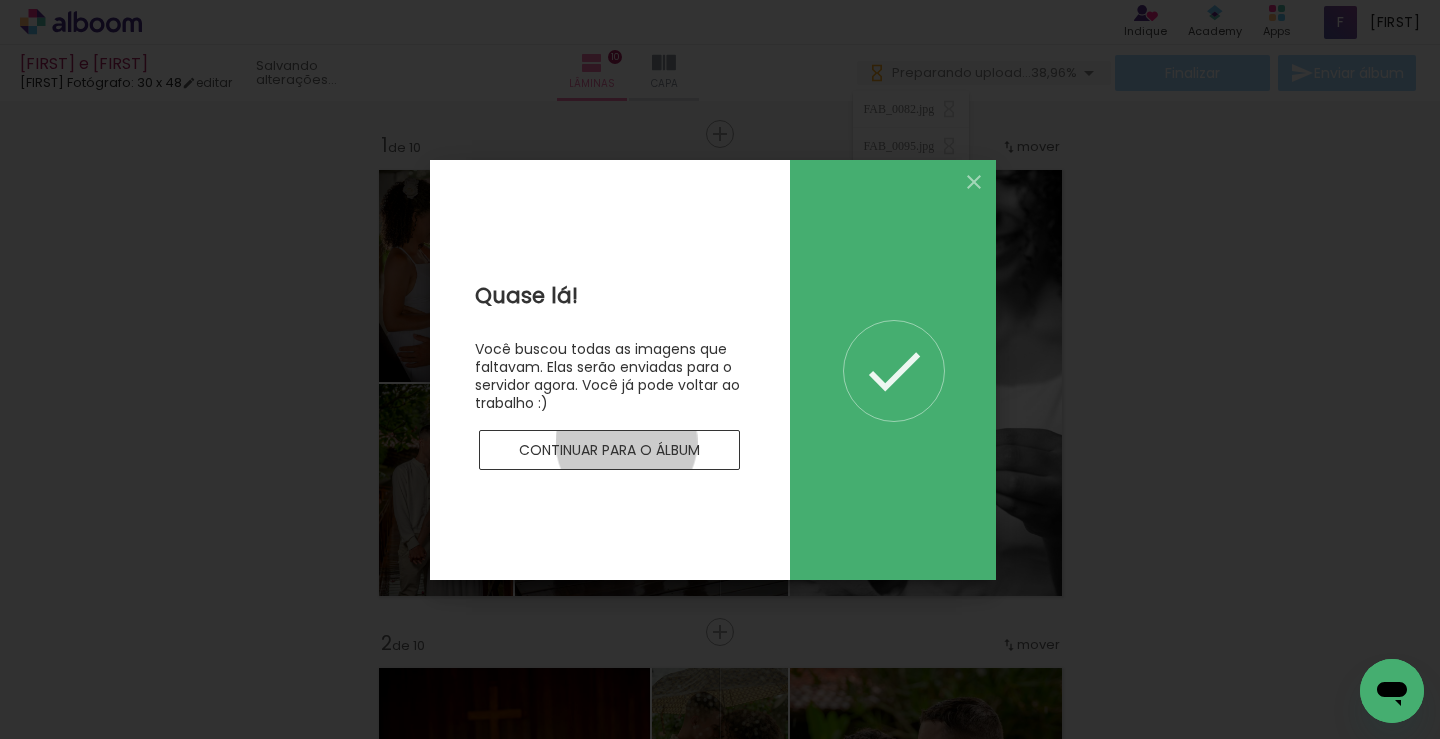 click on "Continuar para o álbum" at bounding box center [0, 0] 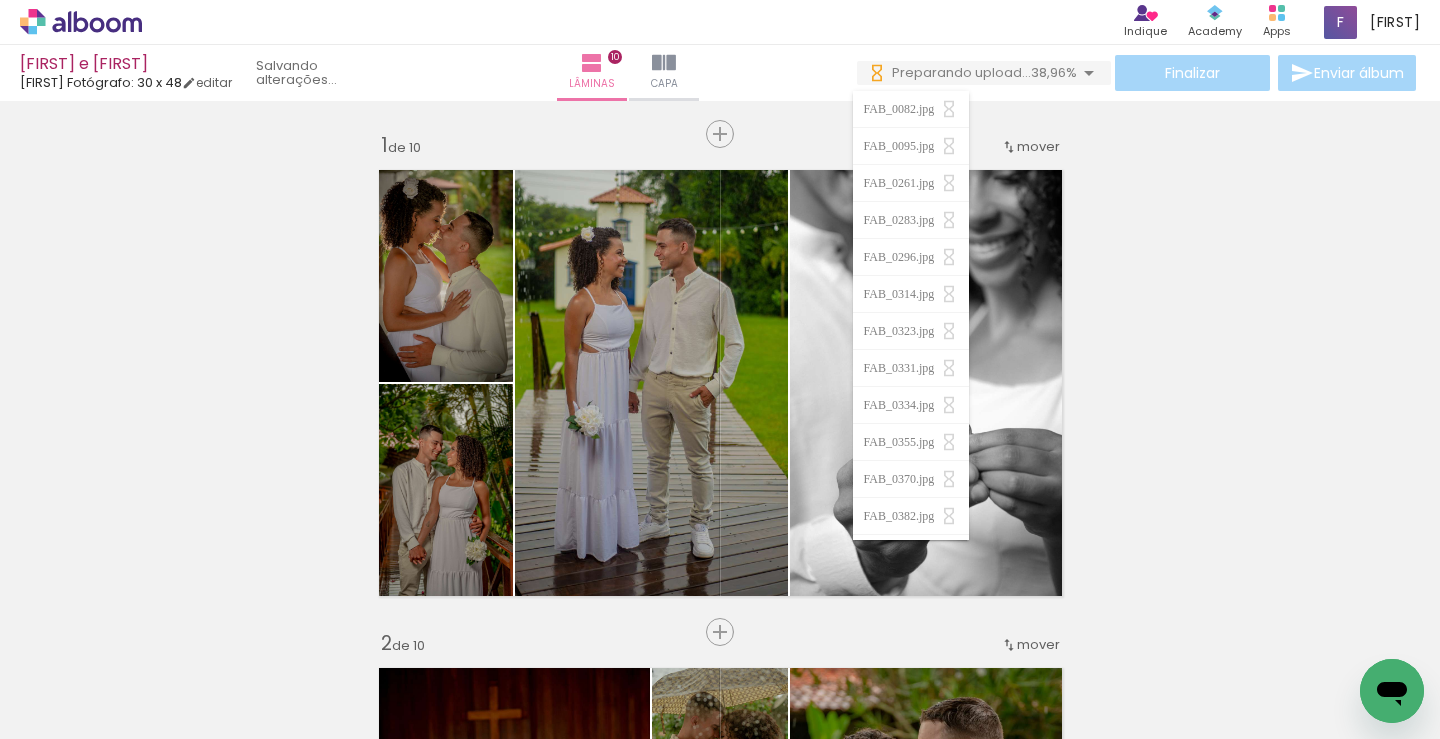 scroll, scrollTop: 0, scrollLeft: 0, axis: both 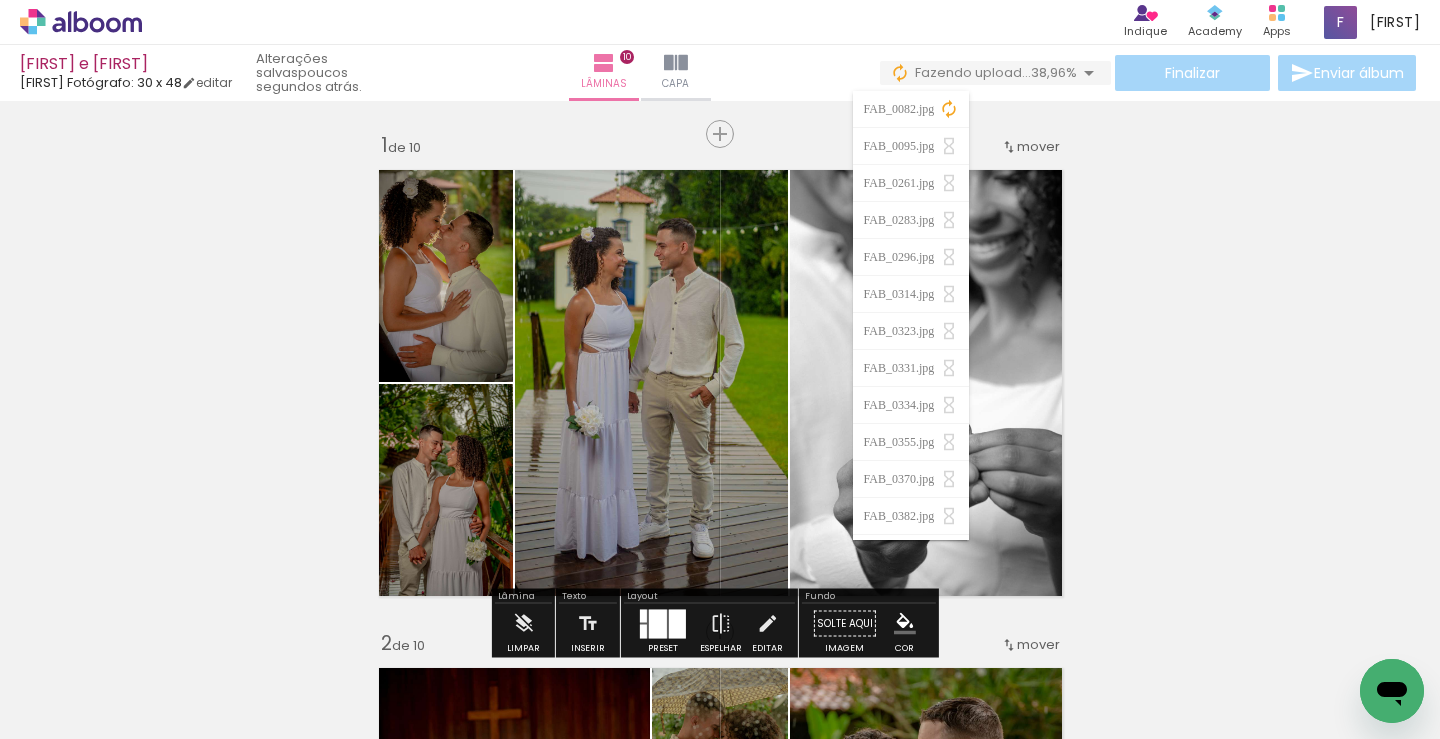 click on "Finalizar  Enviar álbum" at bounding box center [1150, 73] 